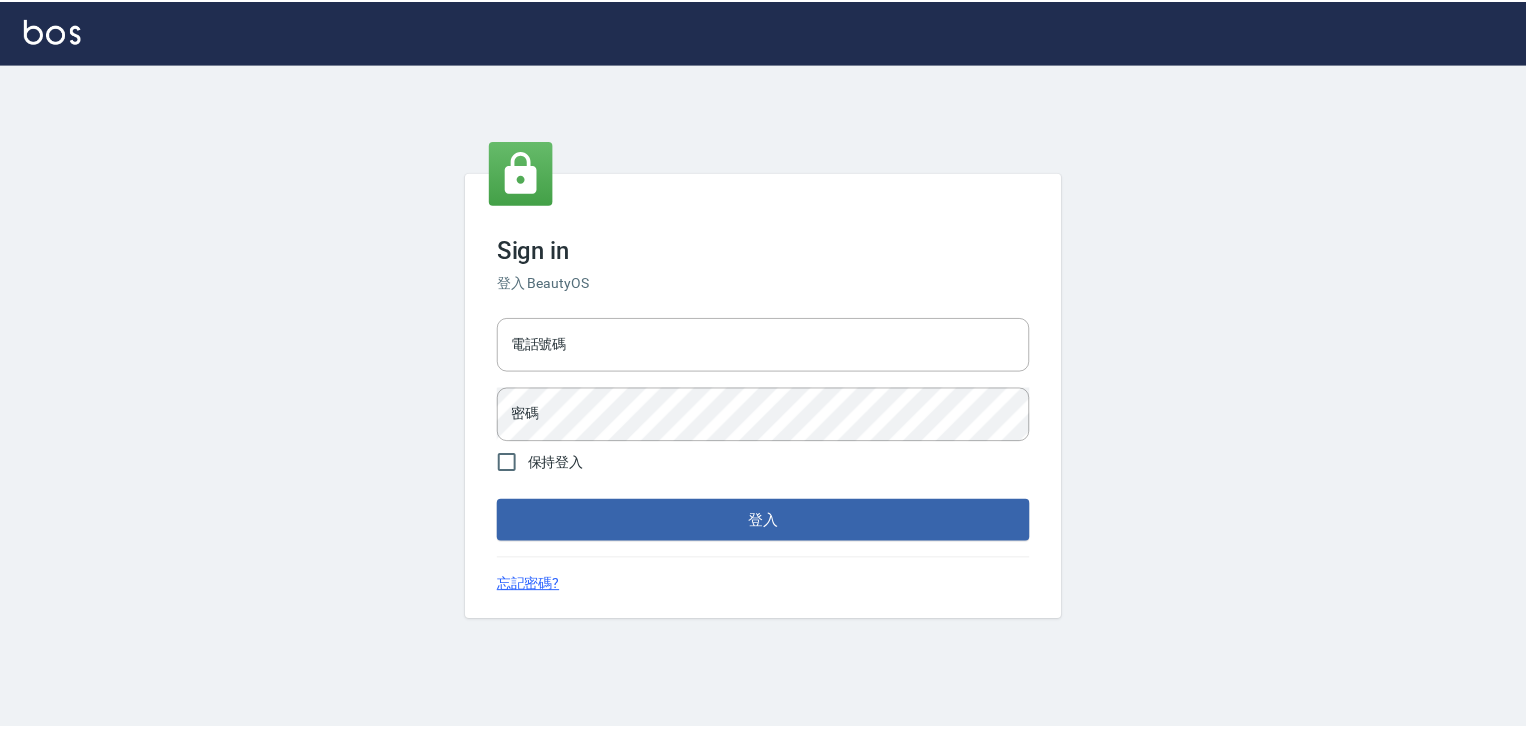 scroll, scrollTop: 0, scrollLeft: 0, axis: both 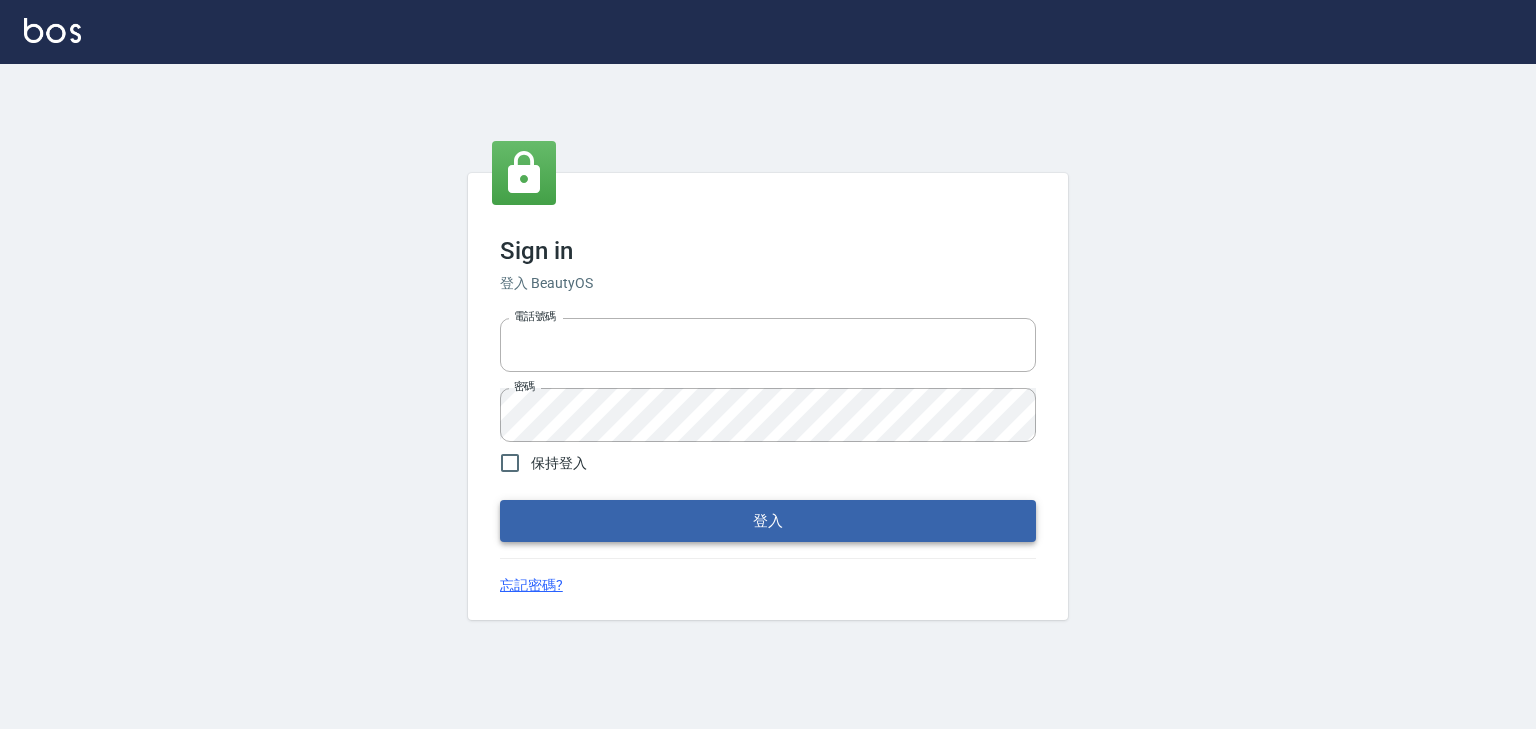type on "0952331713" 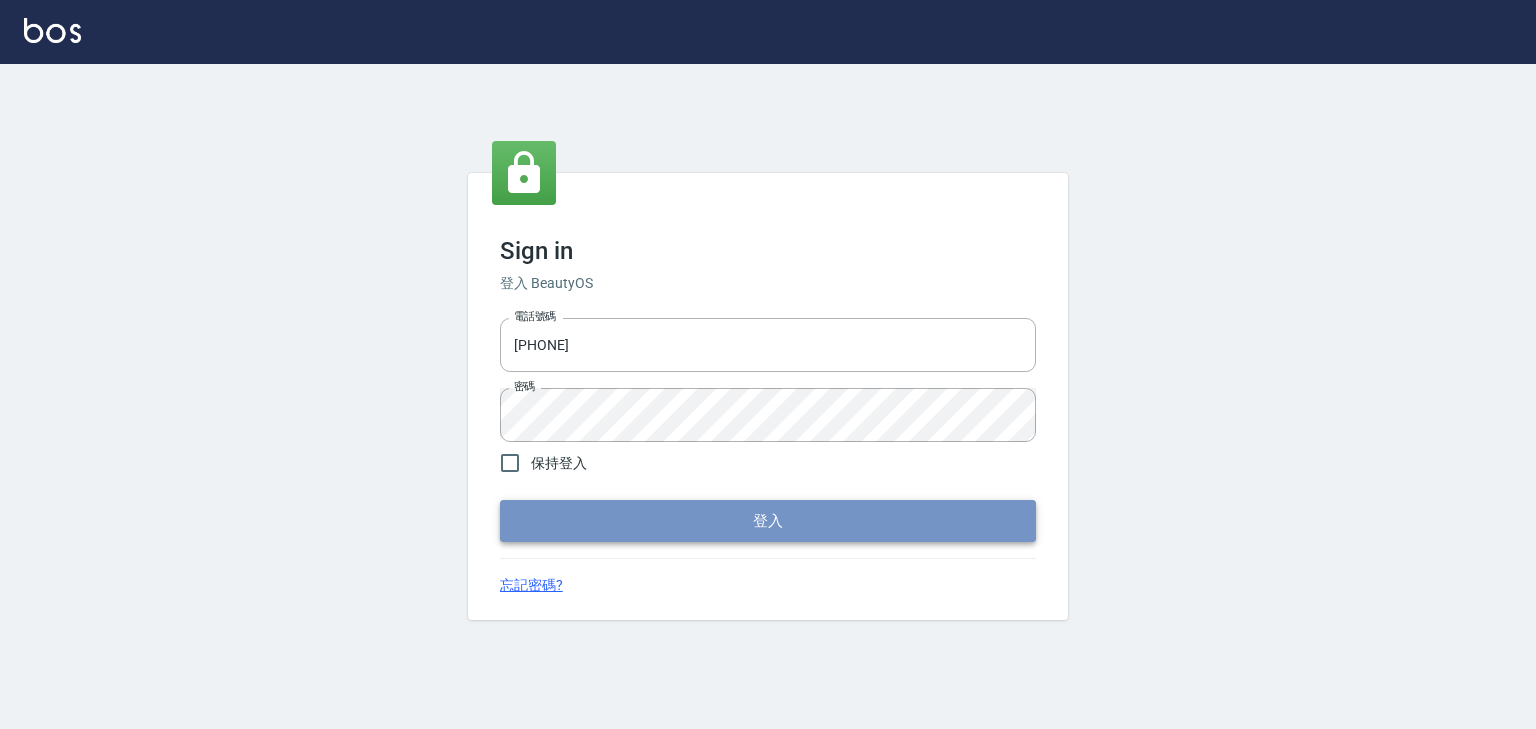 click on "登入" at bounding box center [768, 521] 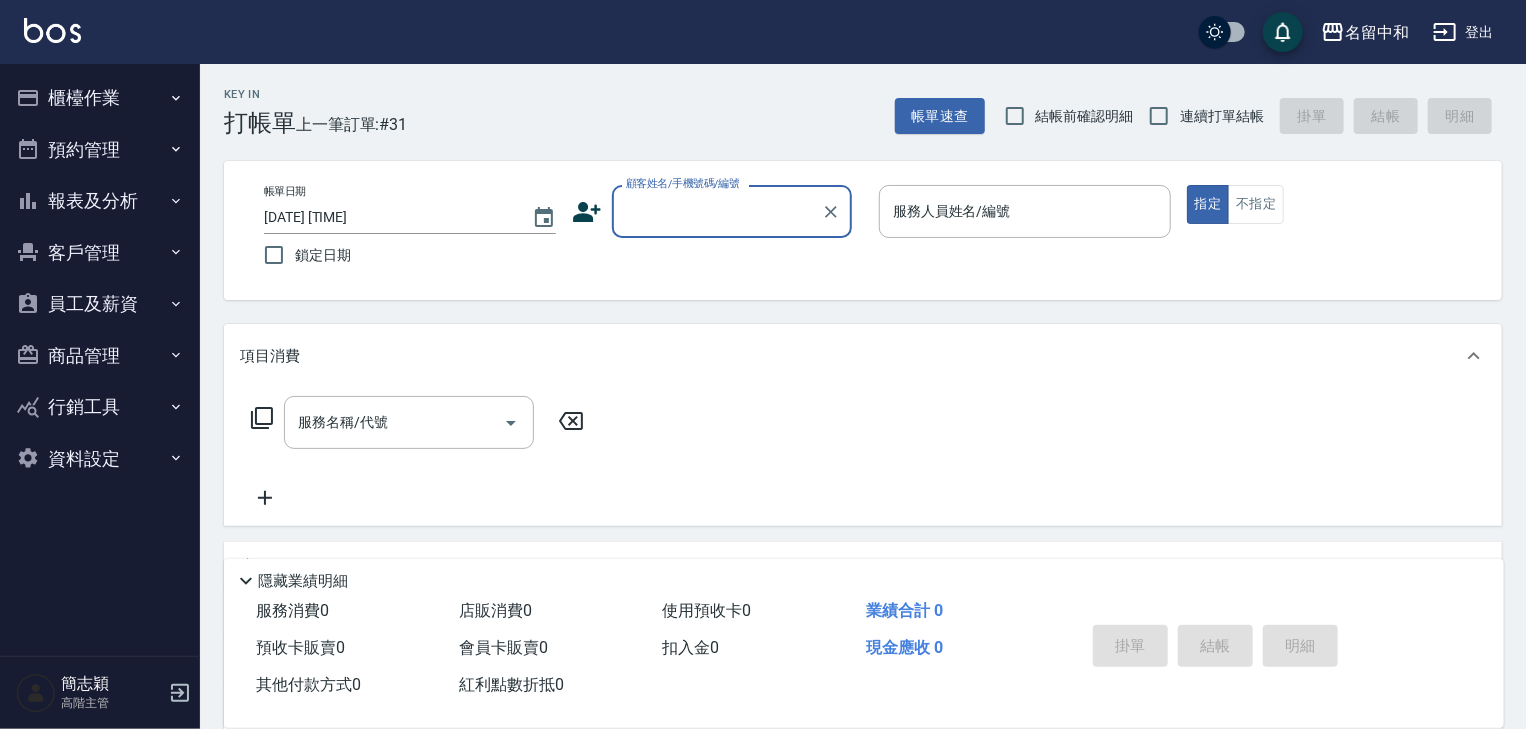click 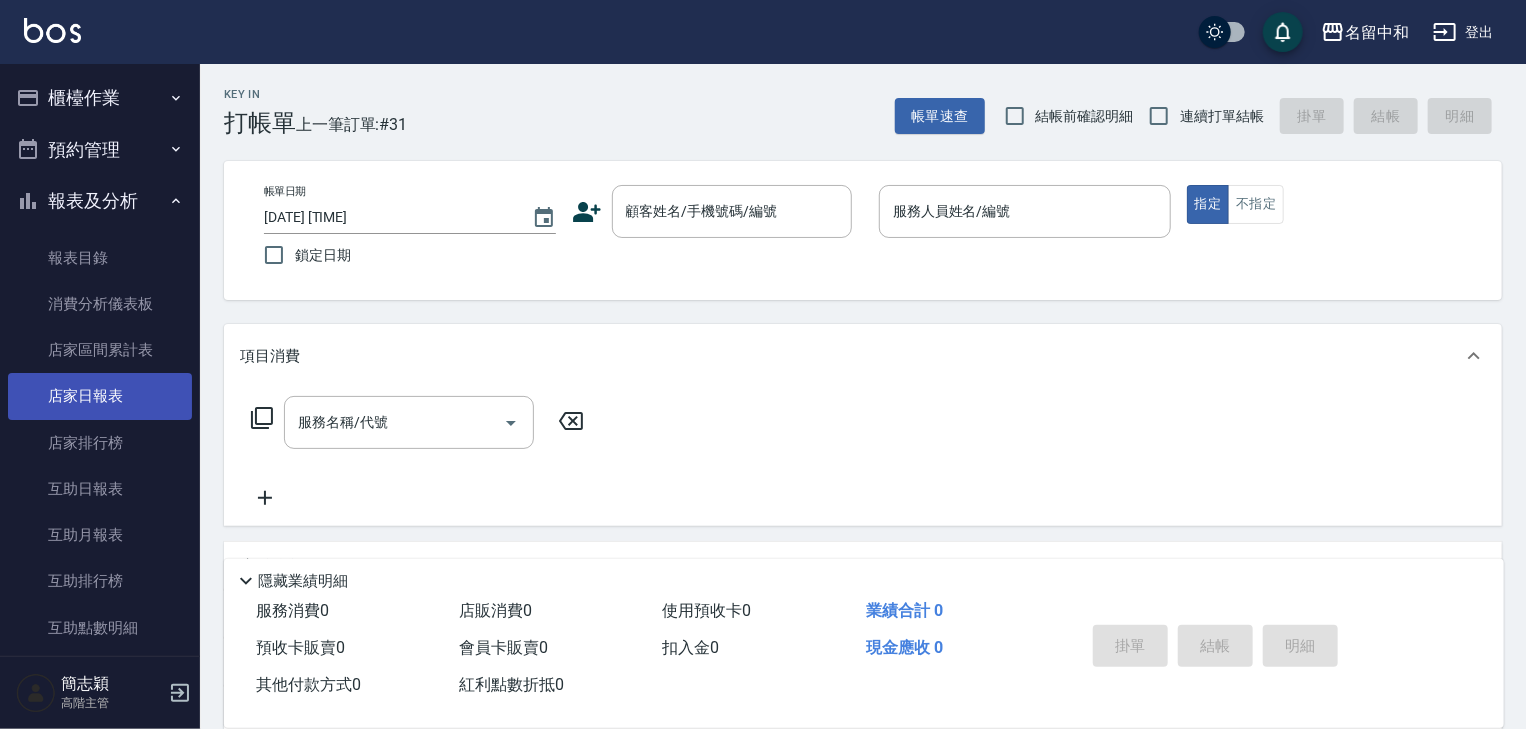 click on "店家日報表" at bounding box center (100, 396) 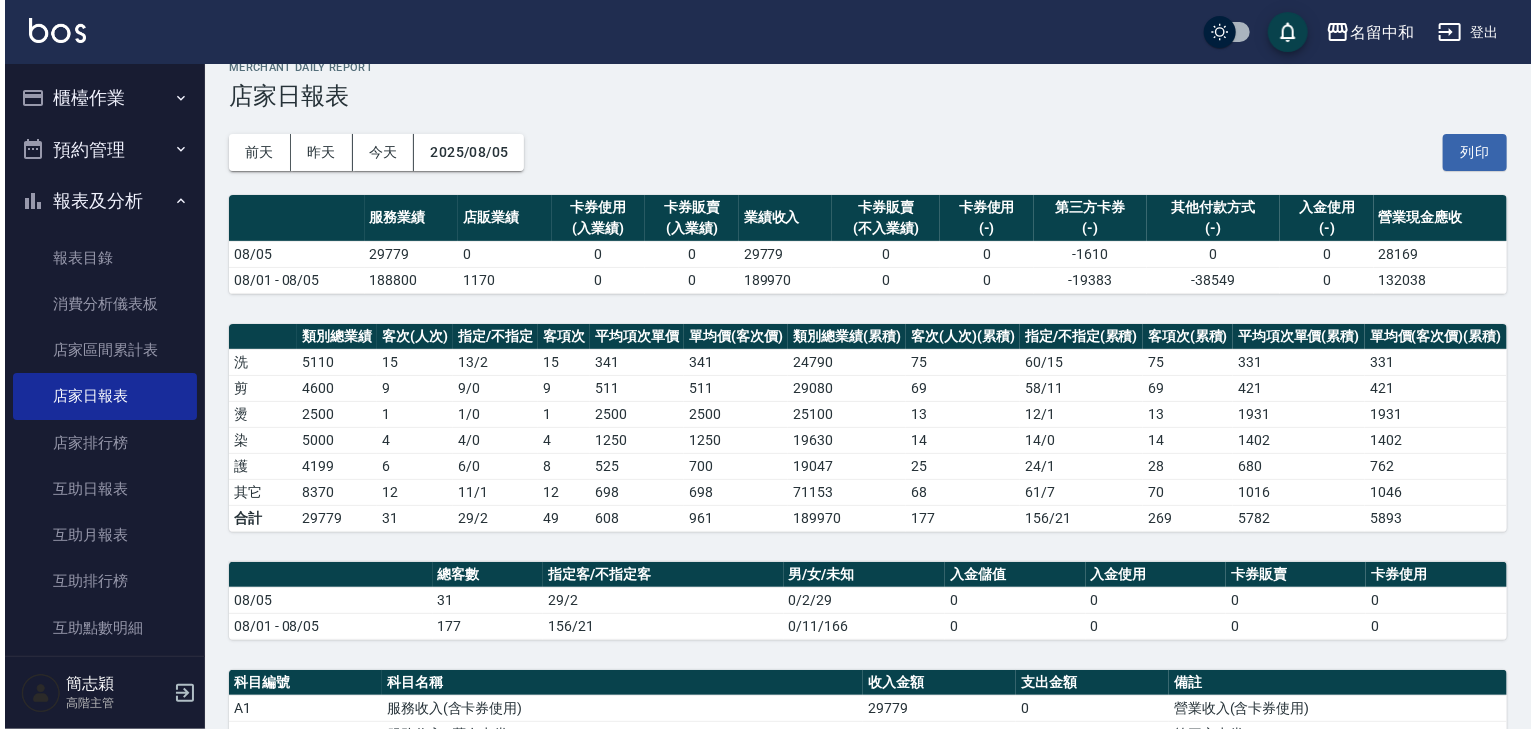 scroll, scrollTop: 0, scrollLeft: 0, axis: both 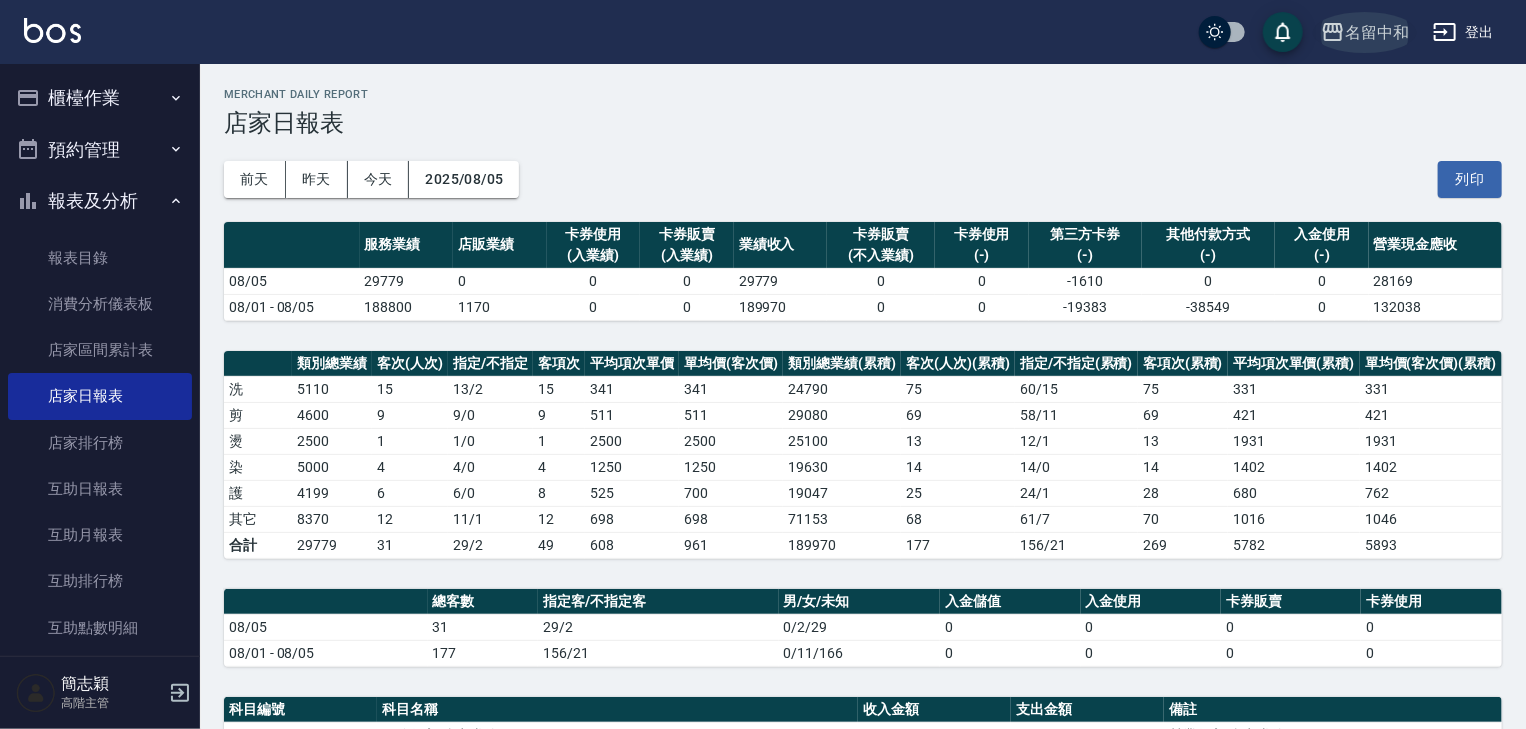 click 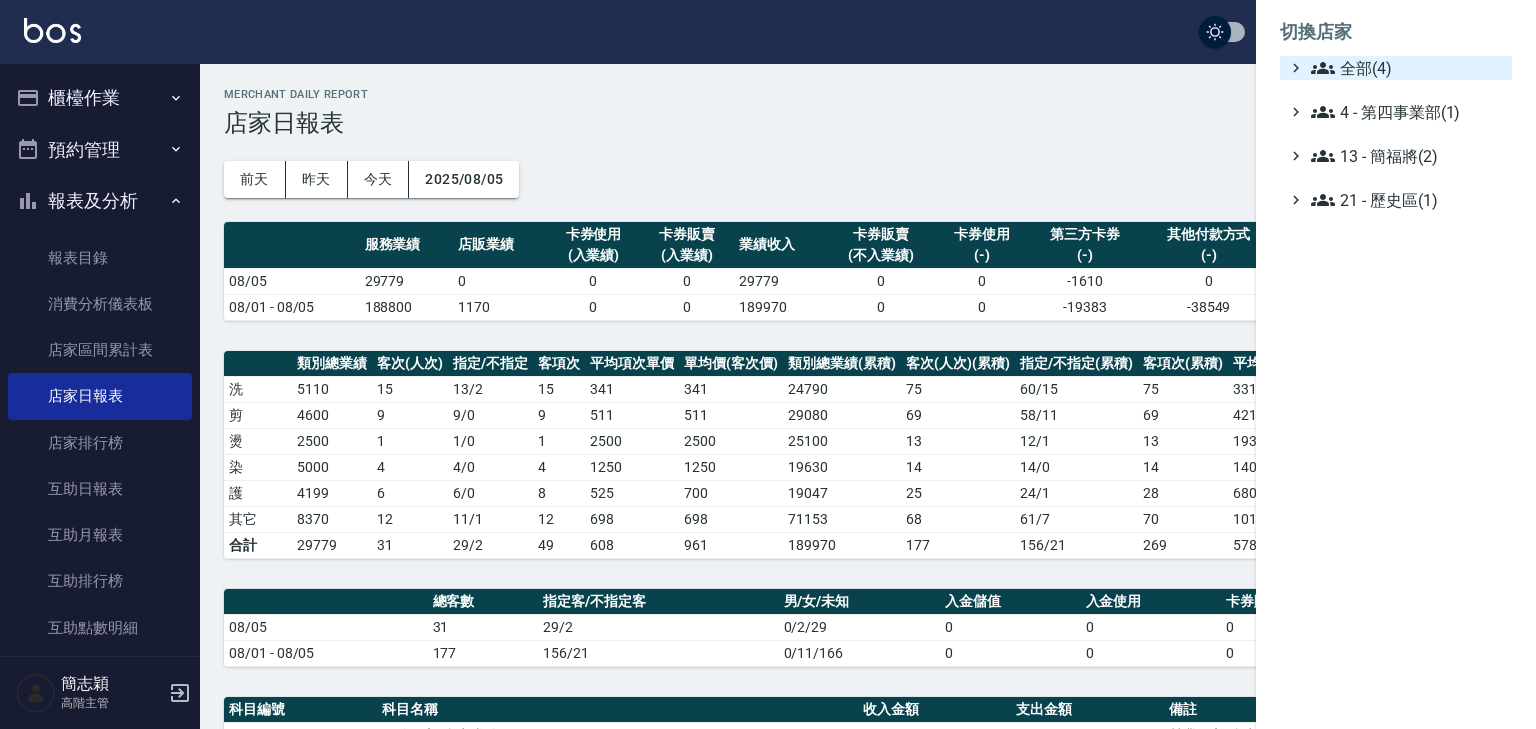 click 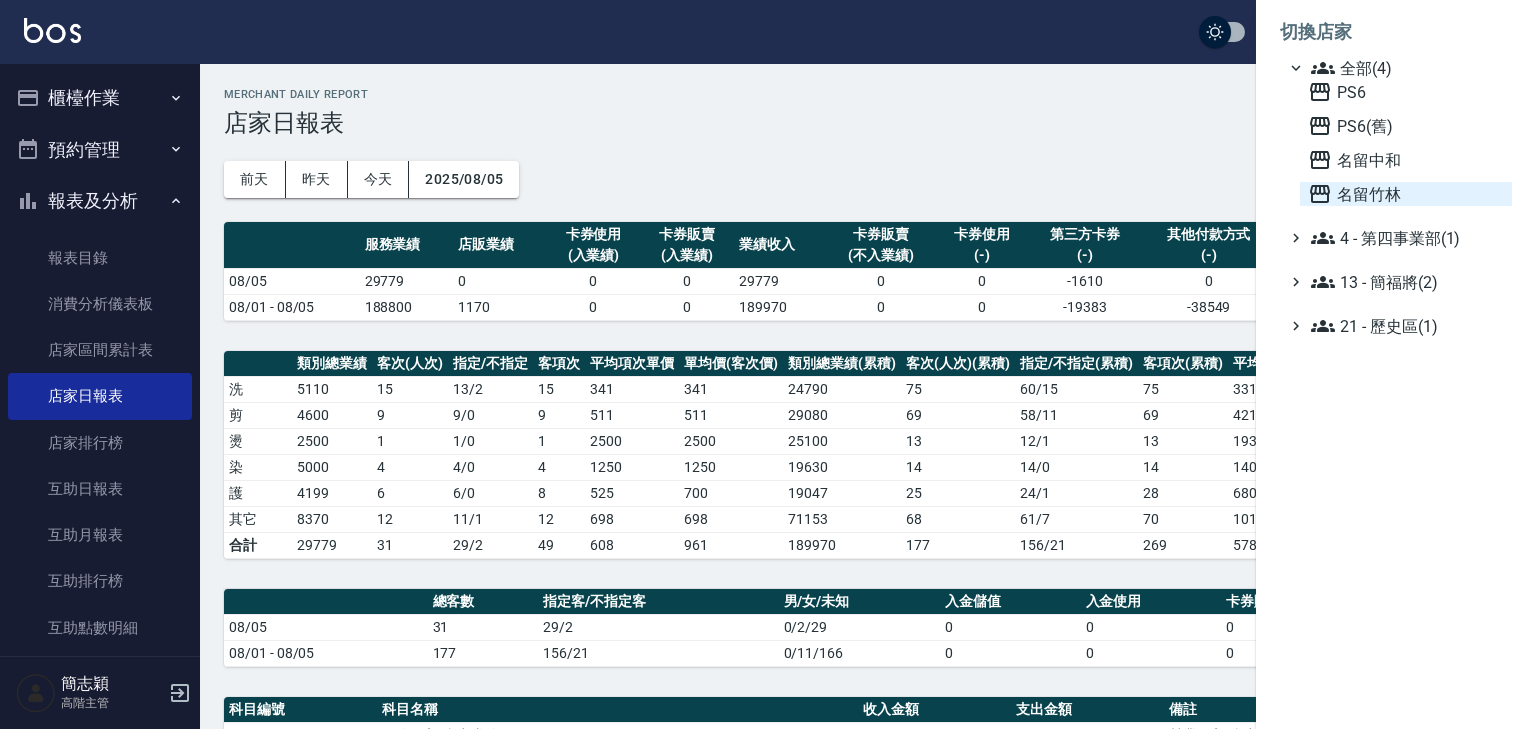 click 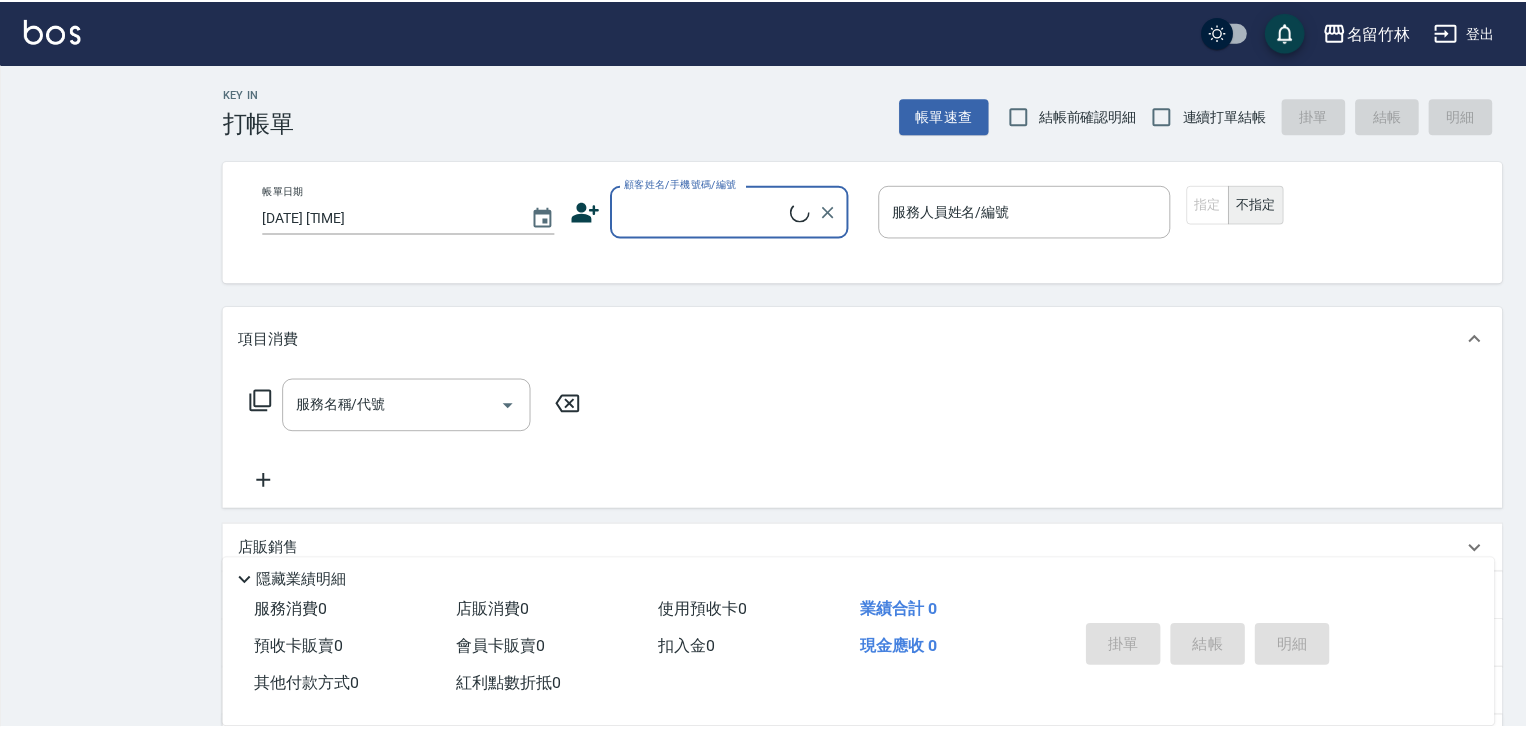 scroll, scrollTop: 0, scrollLeft: 0, axis: both 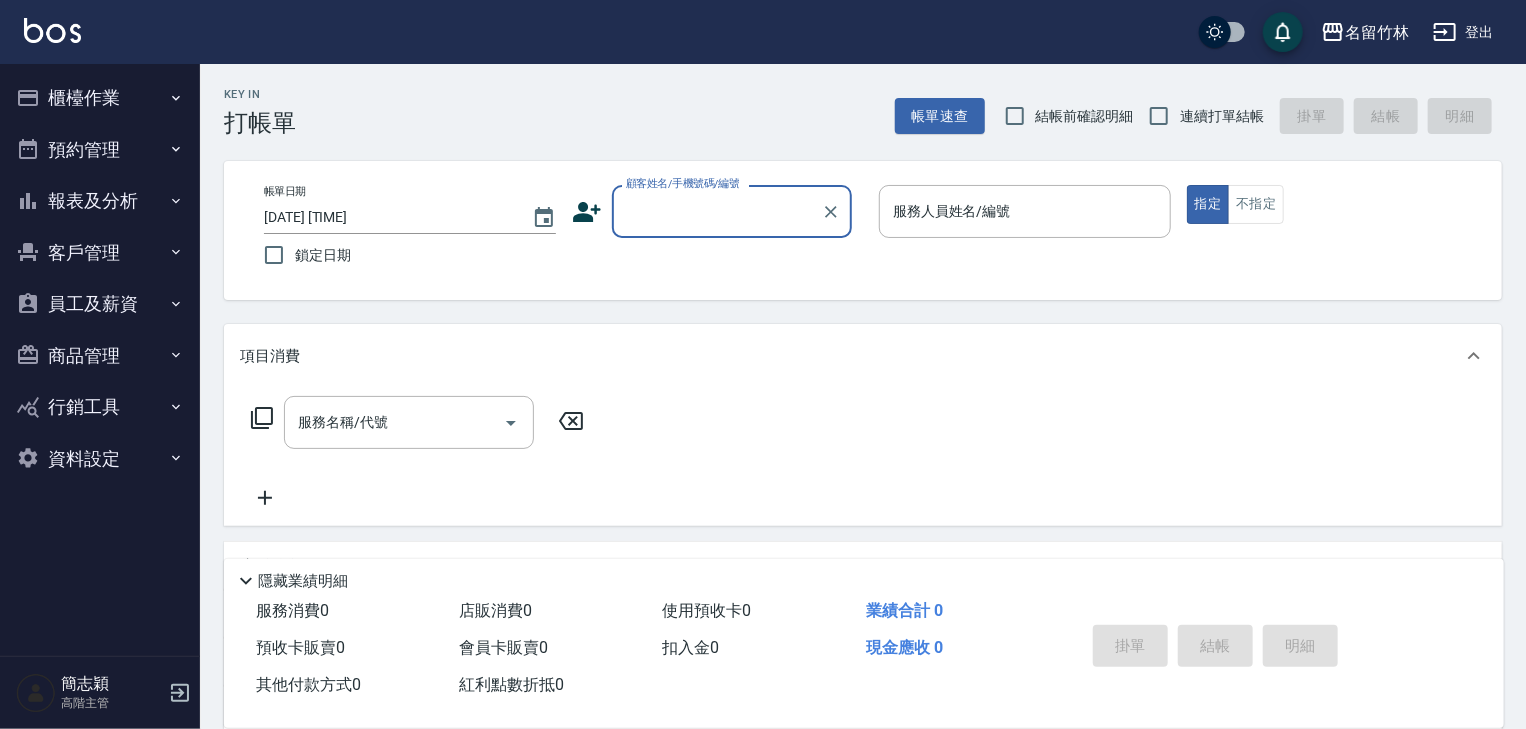click 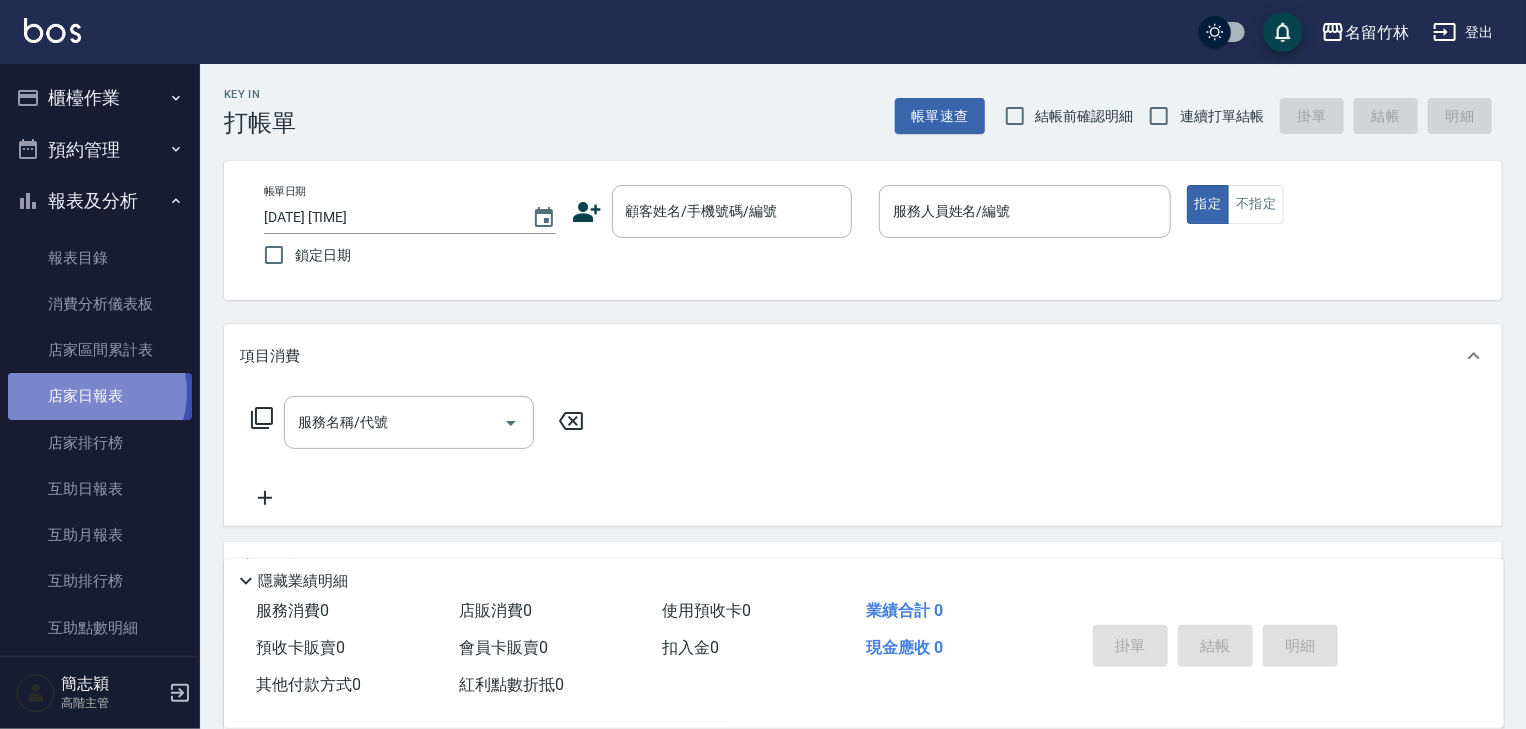 click on "店家日報表" at bounding box center [100, 396] 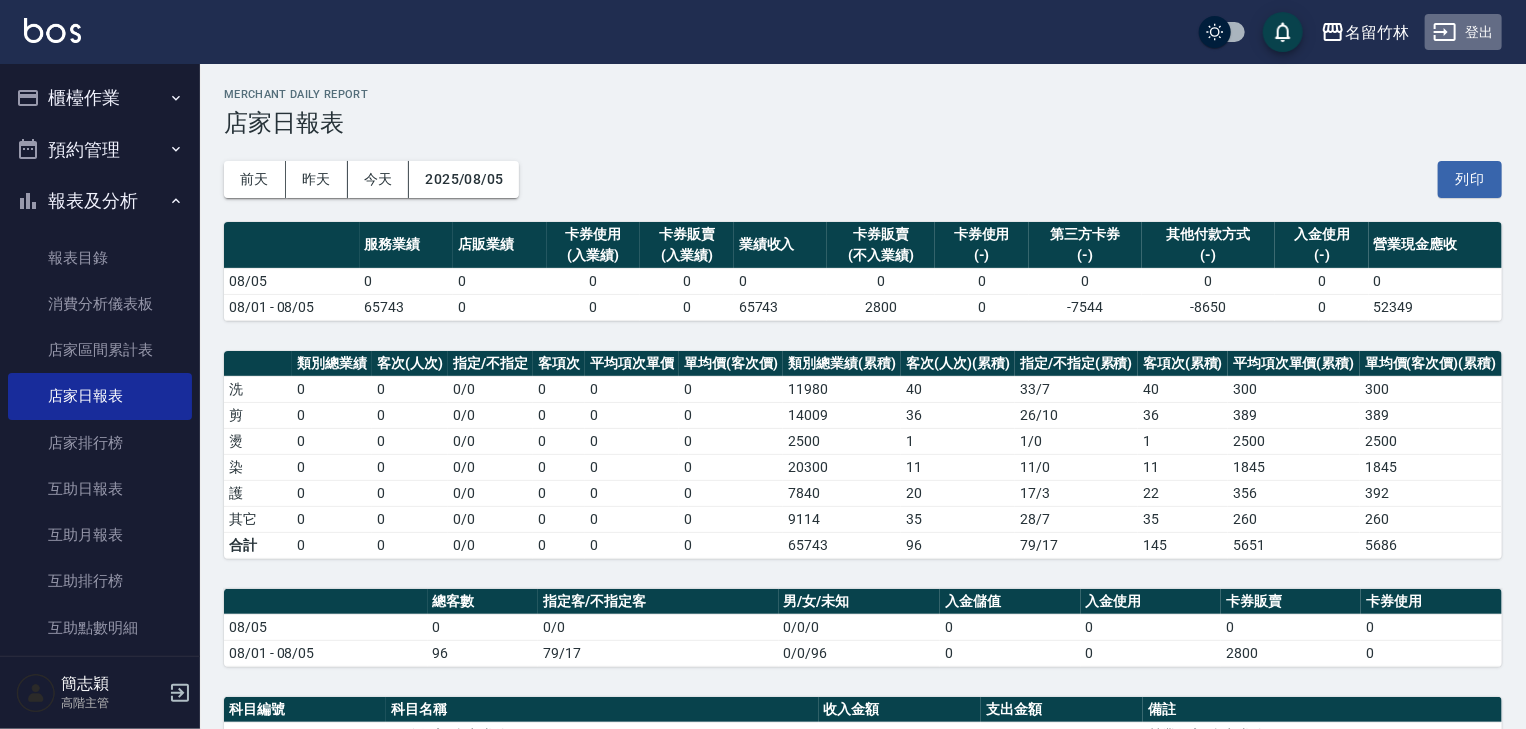 click on "登出" at bounding box center (1463, 32) 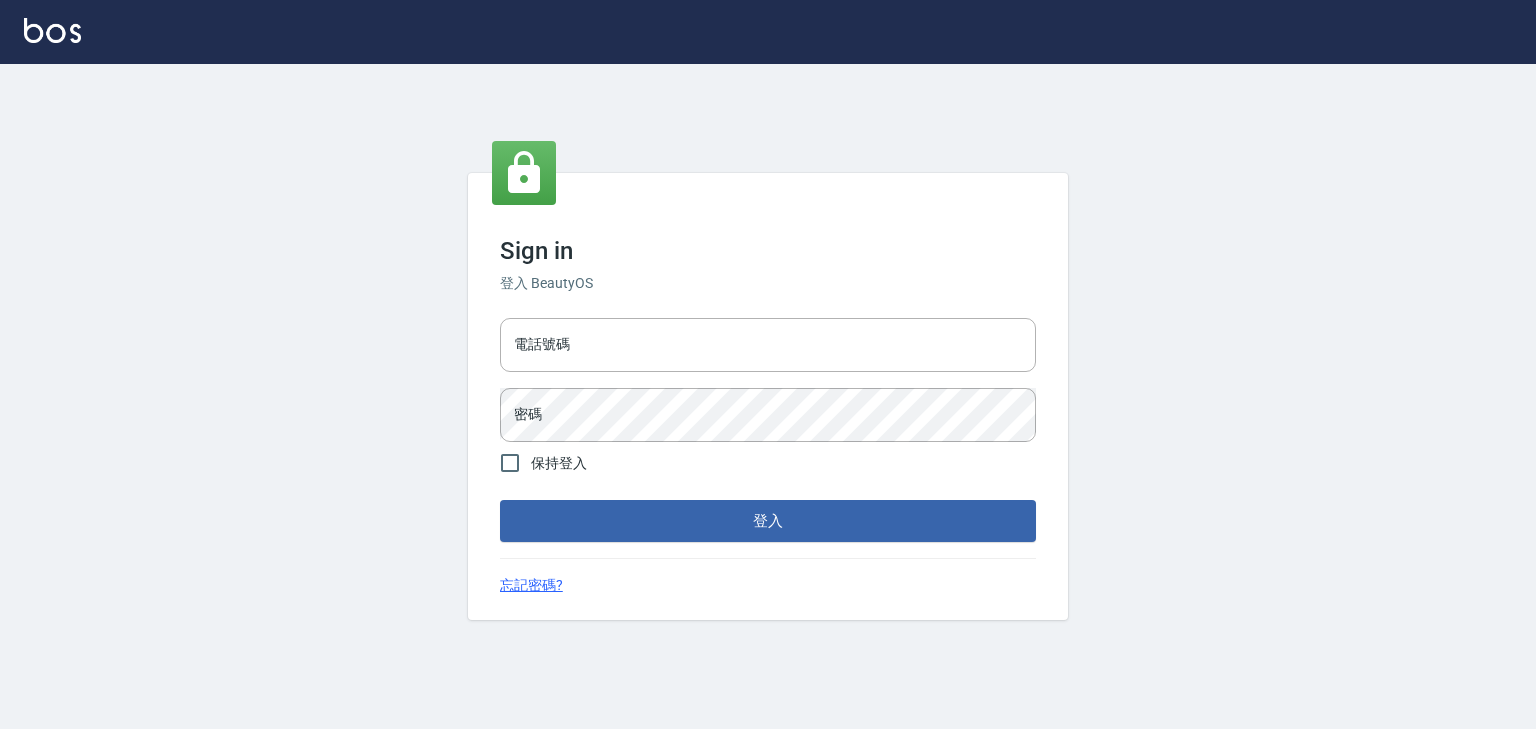 scroll, scrollTop: 0, scrollLeft: 0, axis: both 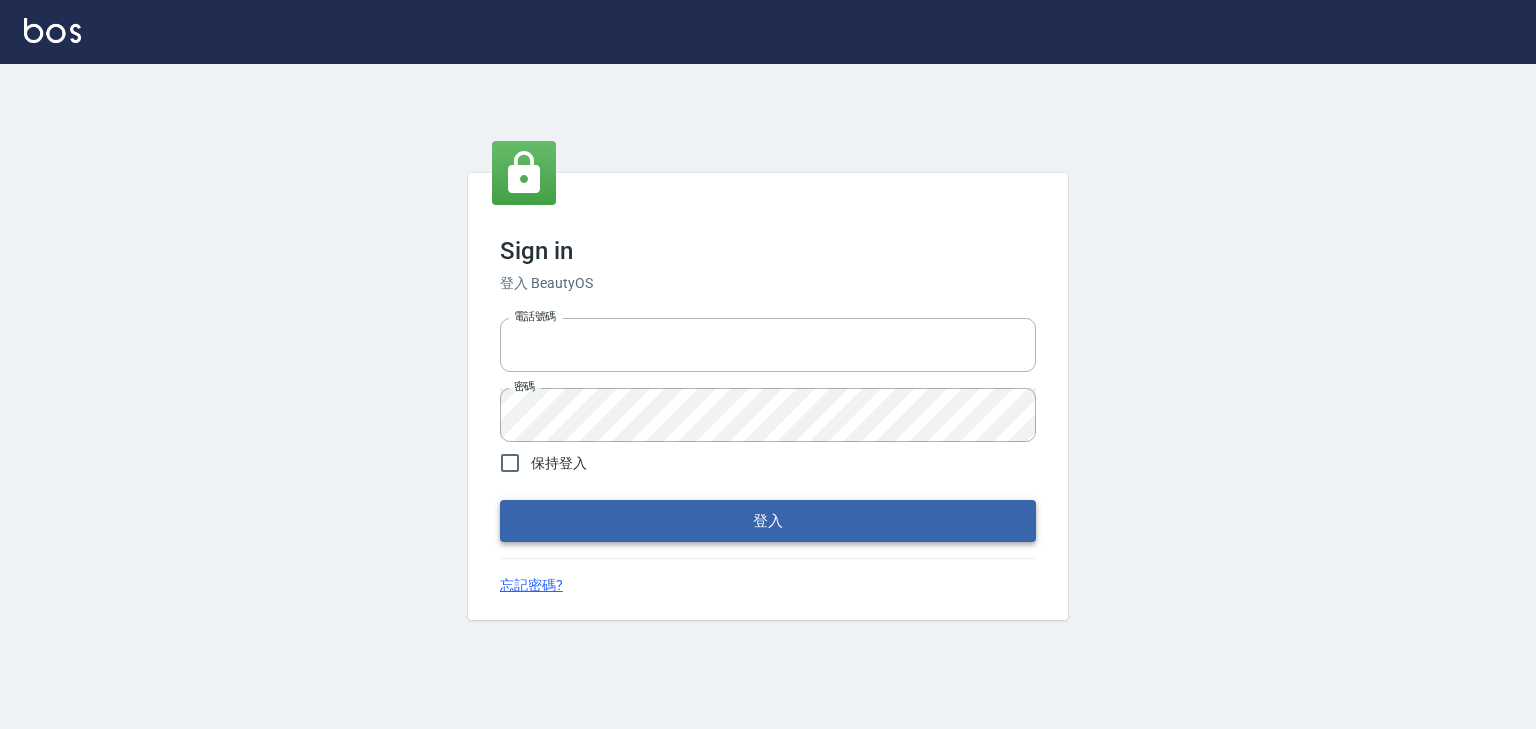 type on "0952331713" 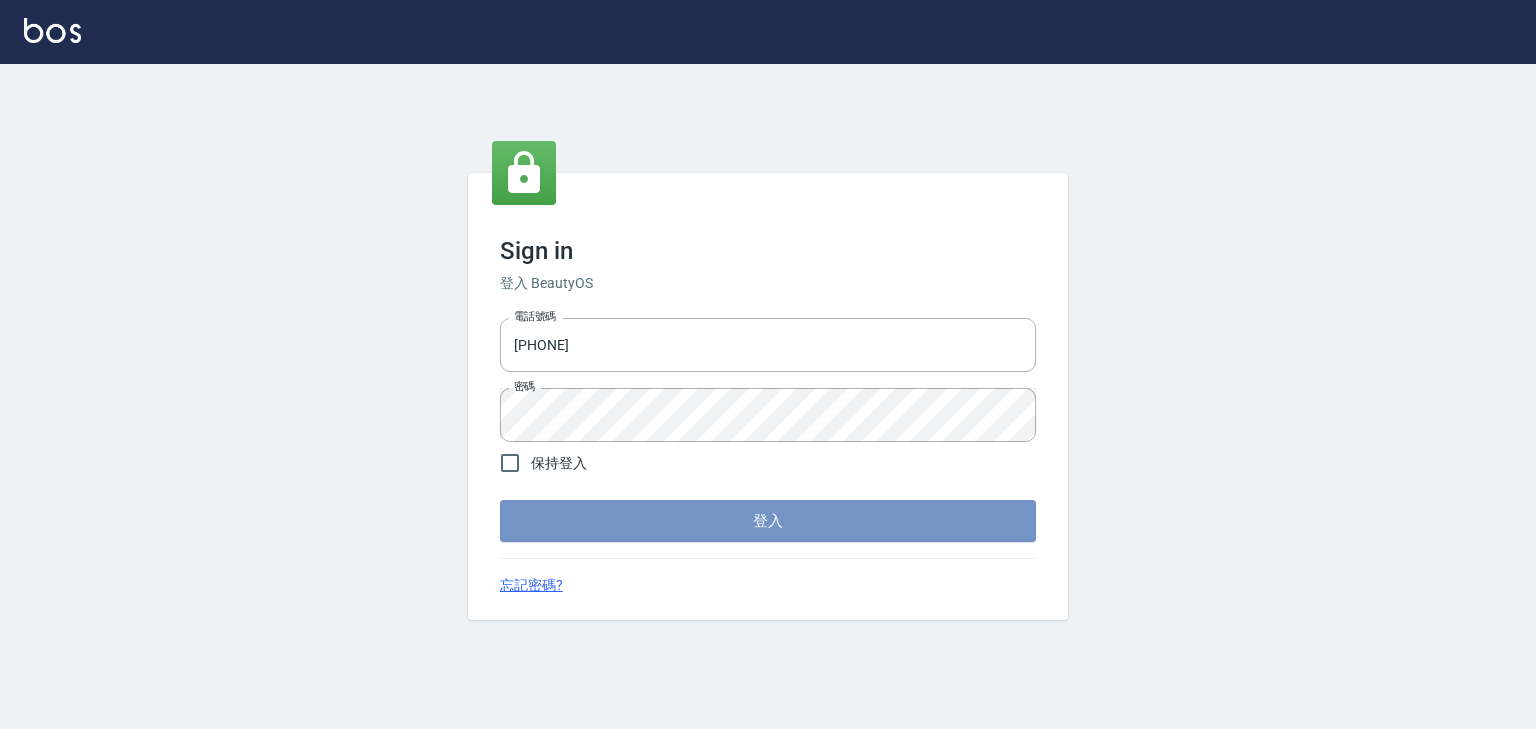 click on "登入" at bounding box center (768, 521) 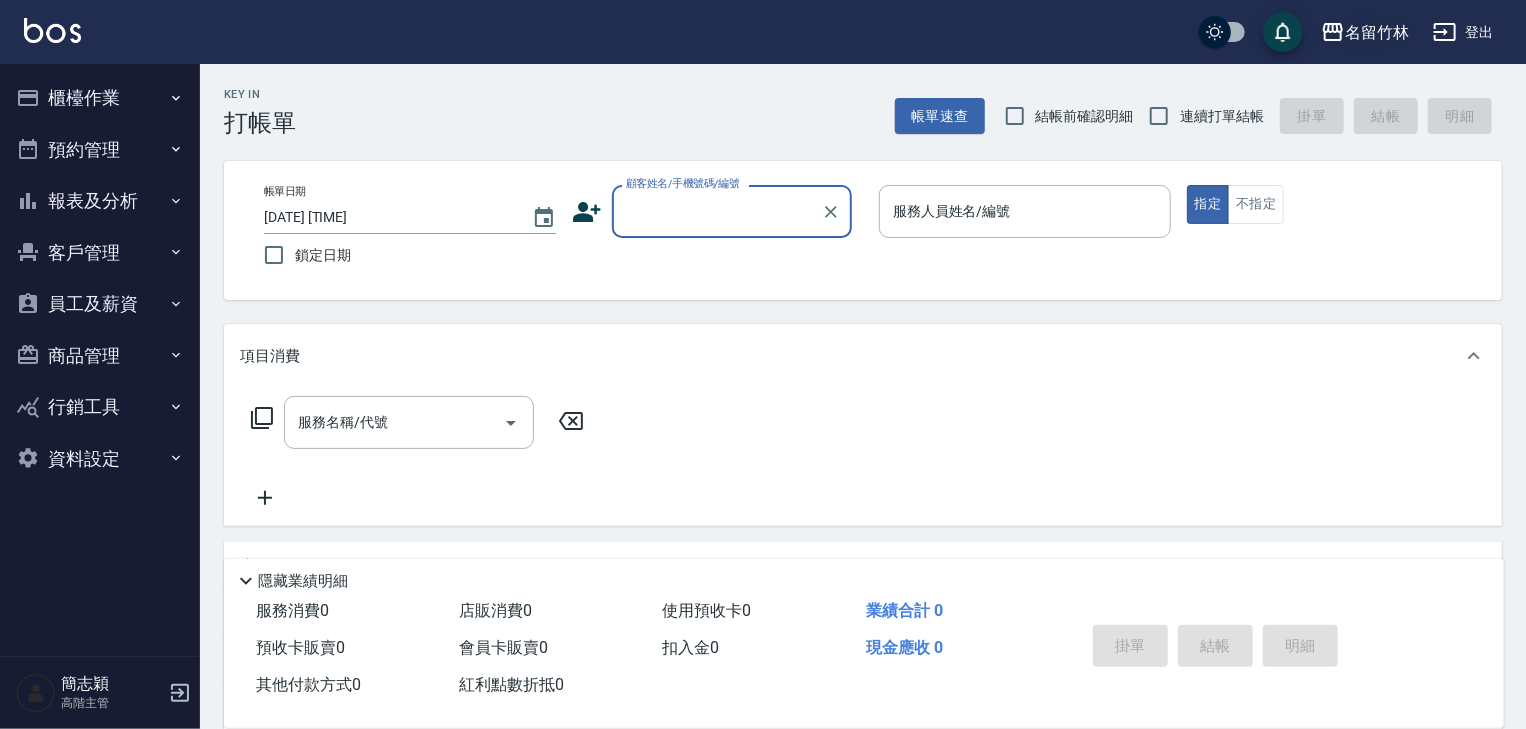 click 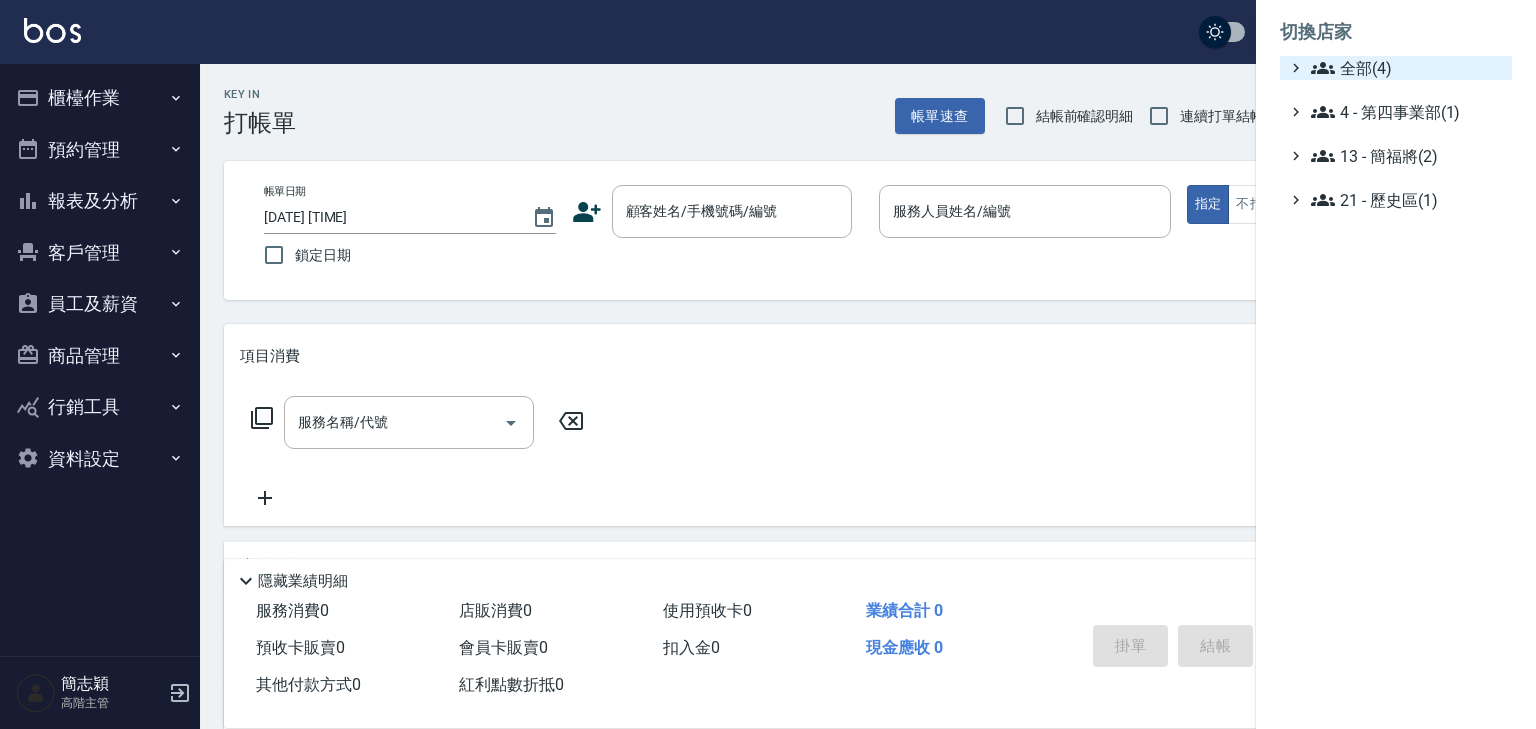 click 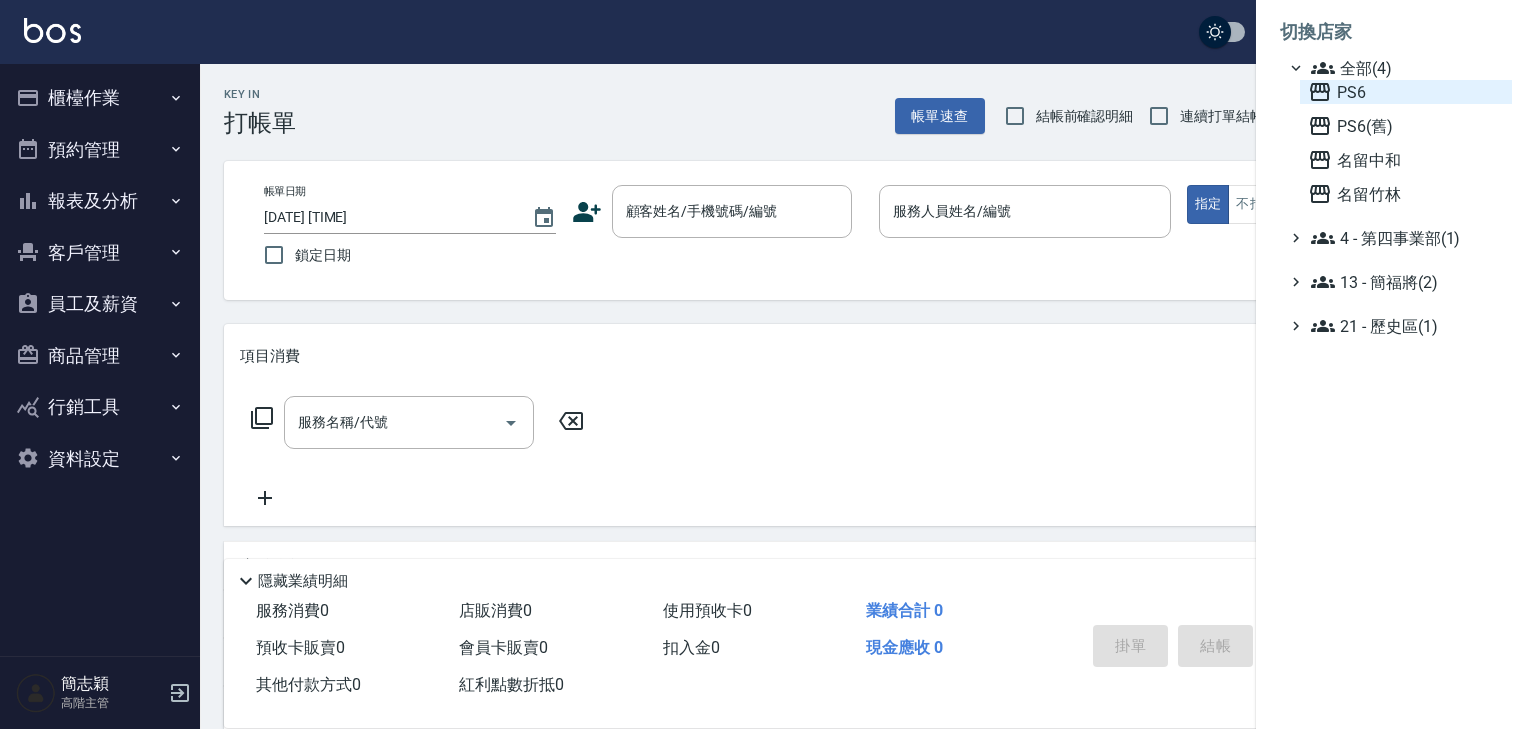 click 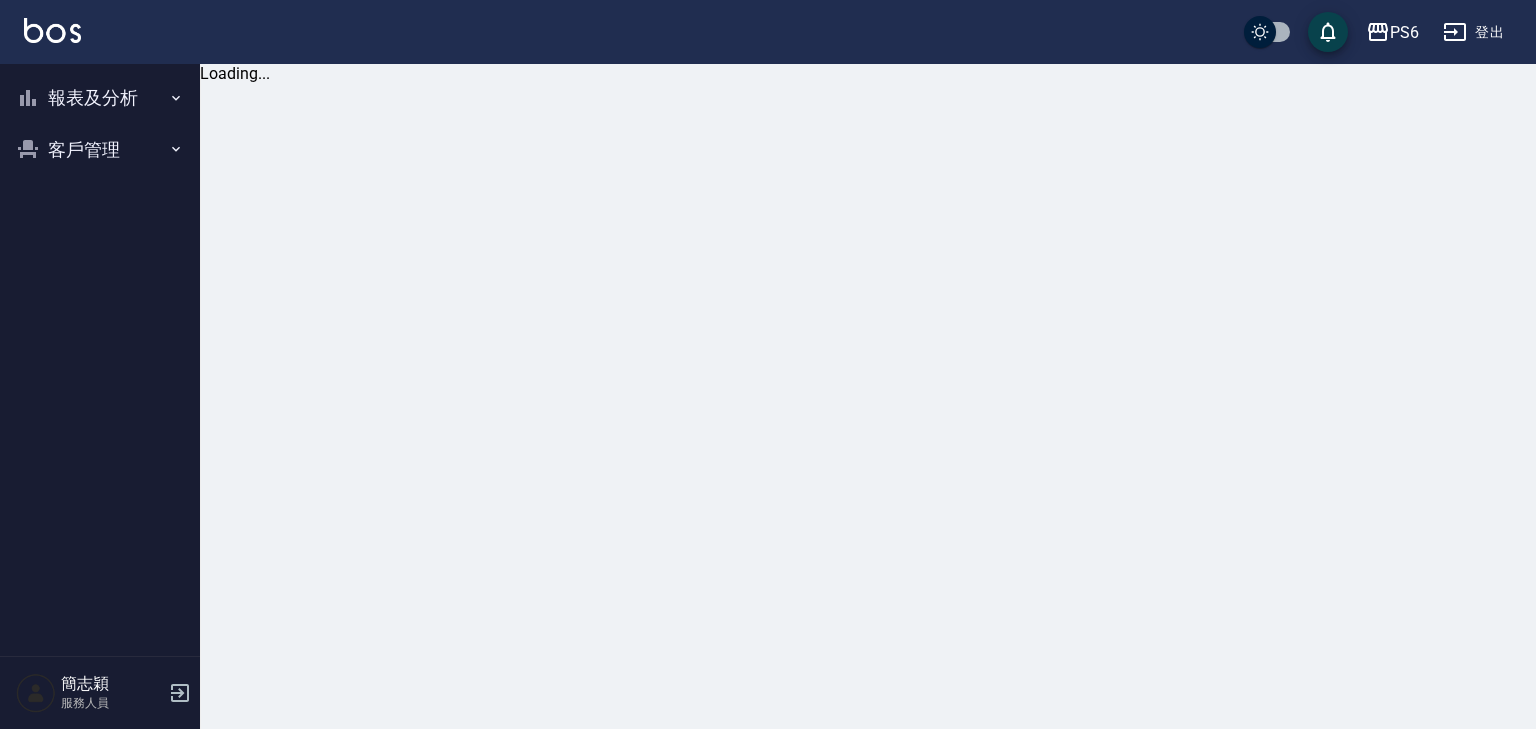 scroll, scrollTop: 0, scrollLeft: 0, axis: both 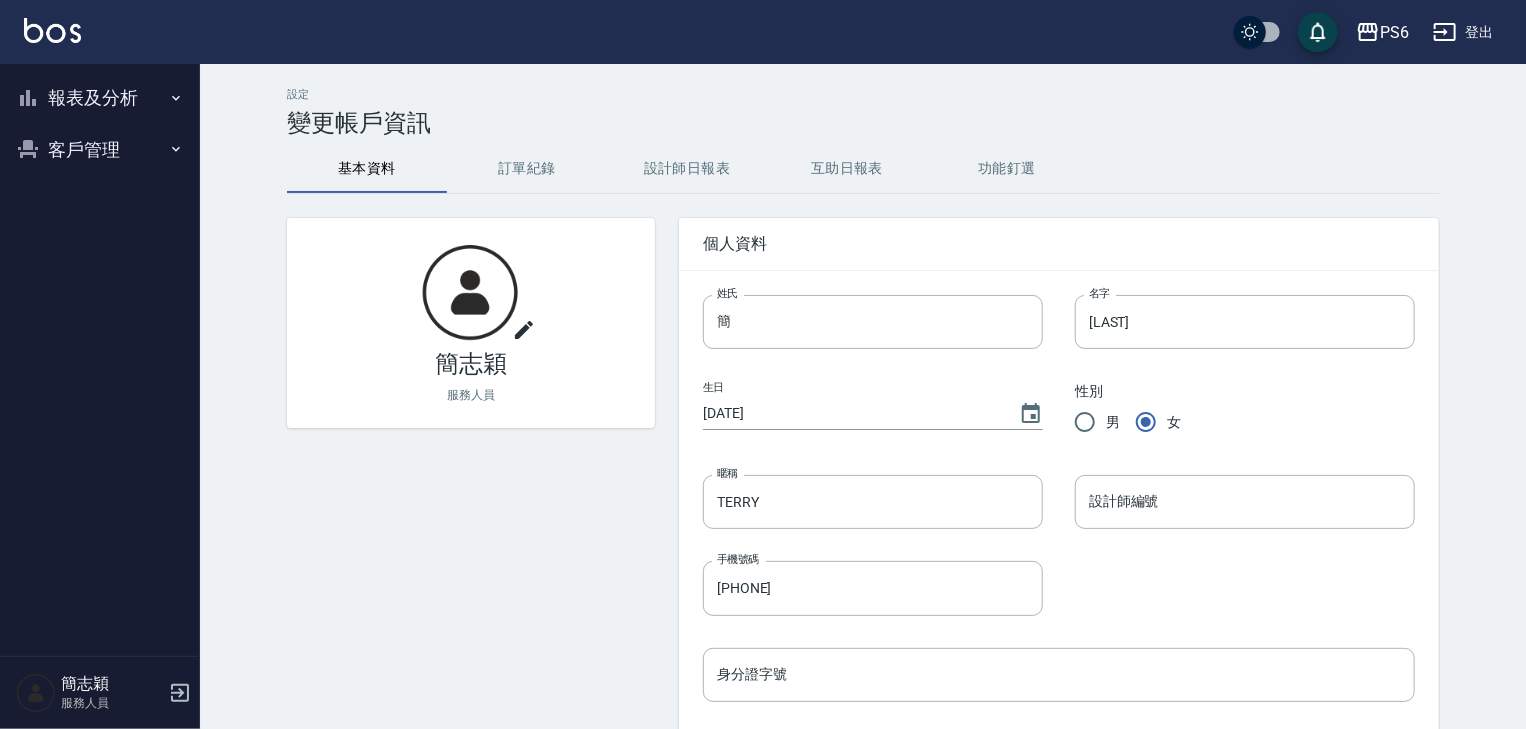 click 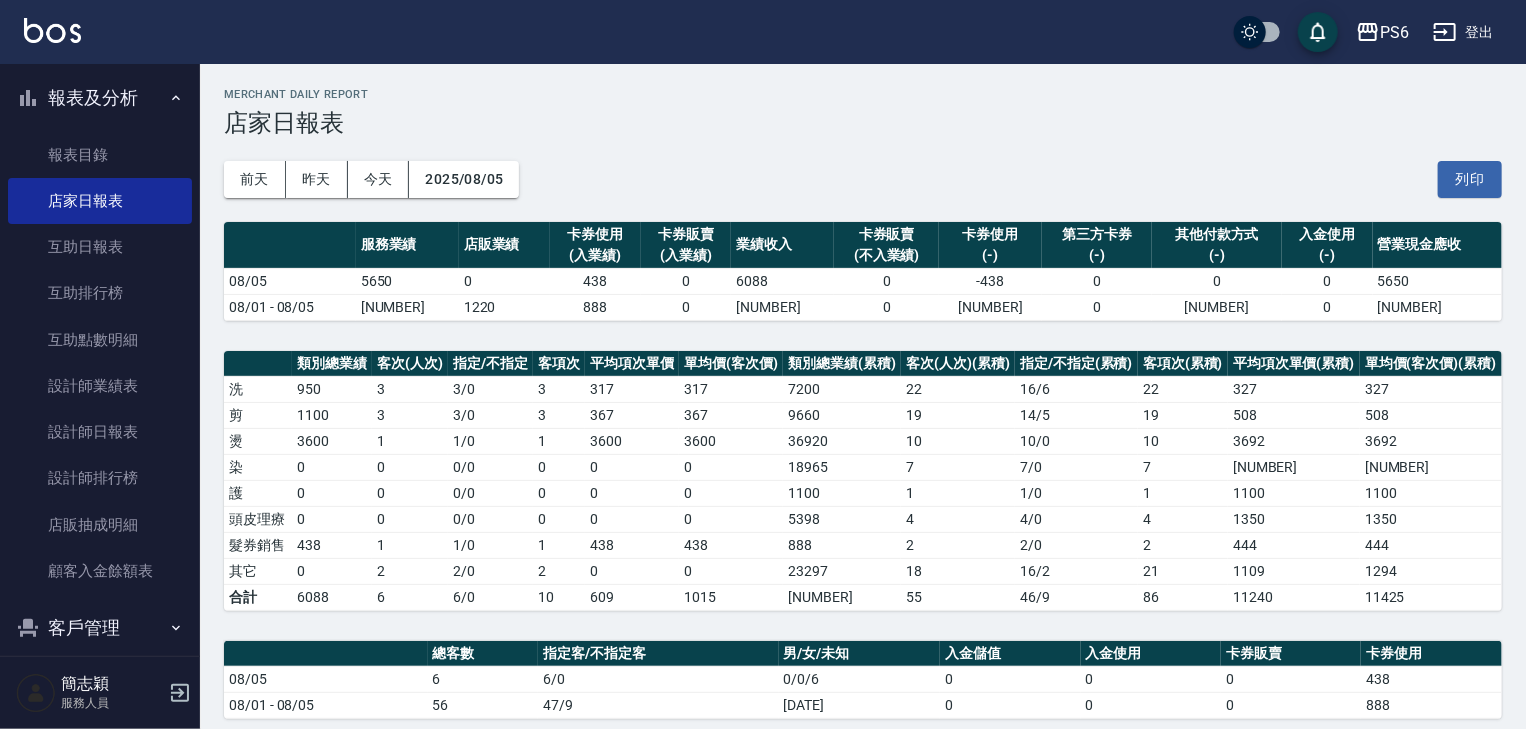 click on "登出" at bounding box center (1463, 32) 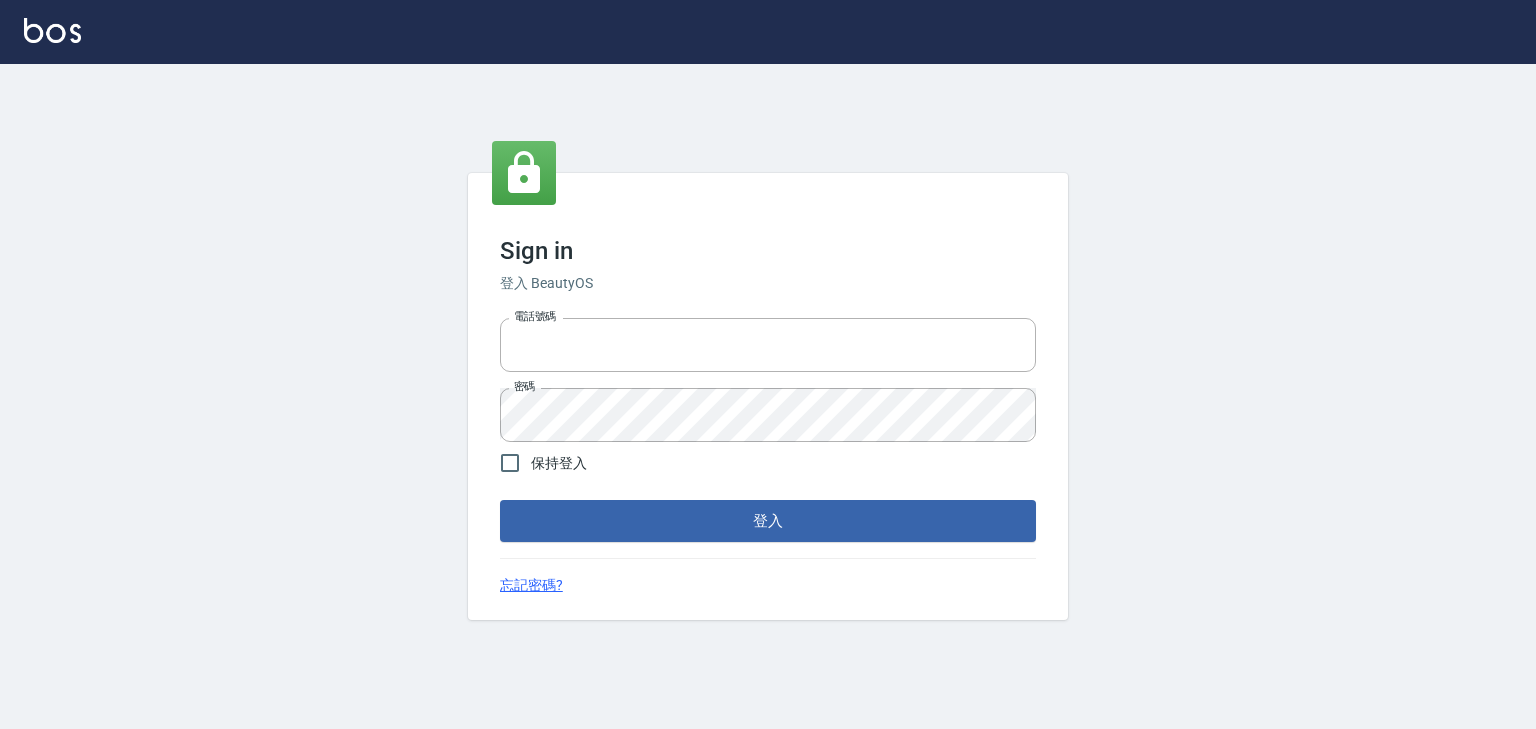 scroll, scrollTop: 0, scrollLeft: 0, axis: both 